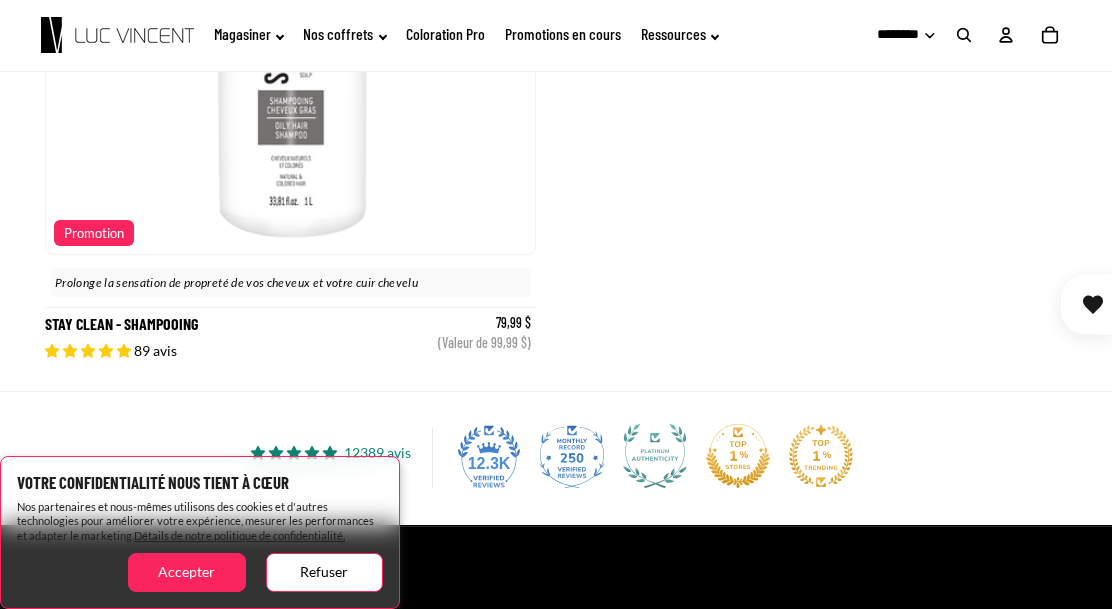 scroll, scrollTop: 2538, scrollLeft: 0, axis: vertical 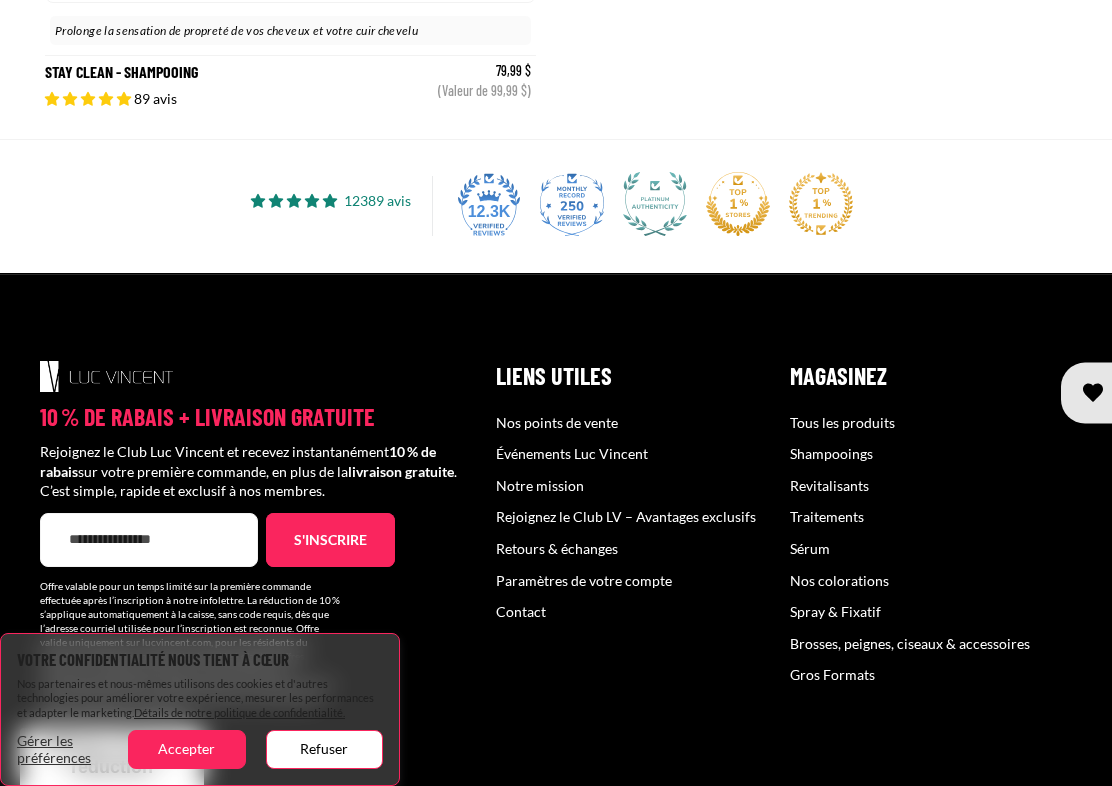click on "10 % de rabais + livraison gratuite
Rejoignez le Club Luc Vincent et recevez instantanément  10 % de rabais  sur votre première commande, en plus de la  livraison gratuite . C’est simple, rapide et exclusif à nos membres.
E-mail
s'inscrire
Liens utiles
Liens utiles
Nos points de vente
Événements Luc Vincent" at bounding box center [556, 535] 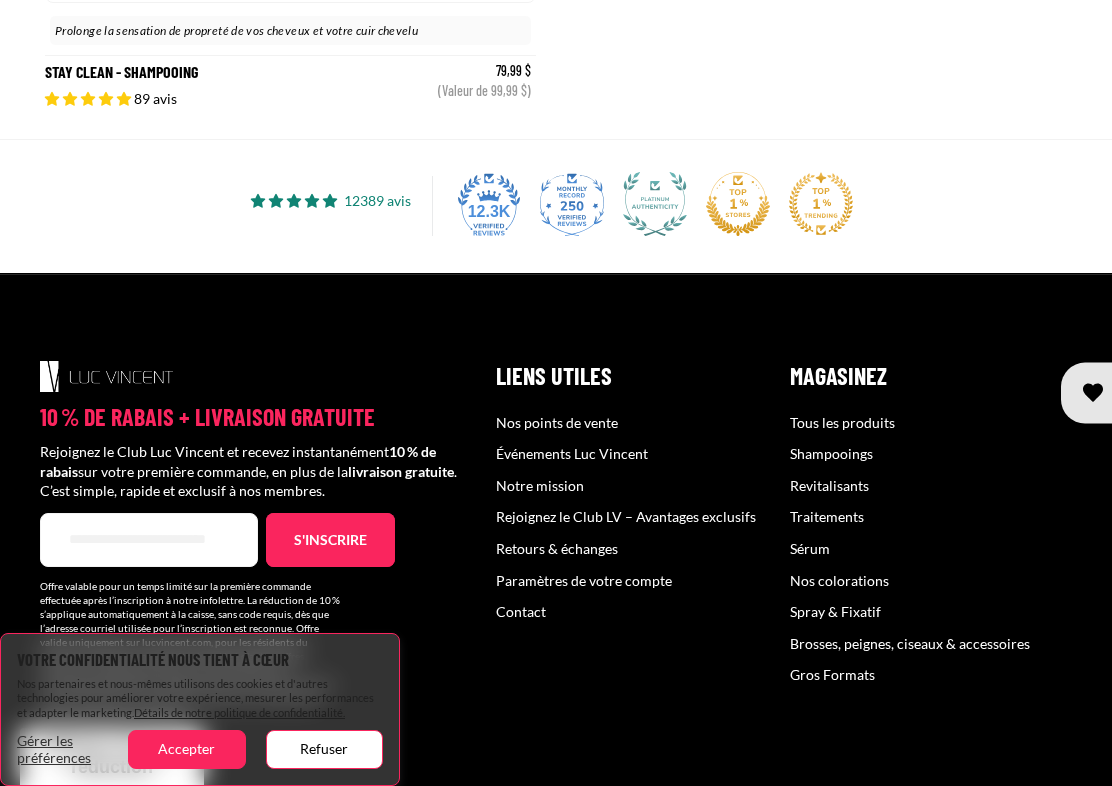 click on "s'inscrire" at bounding box center [330, 540] 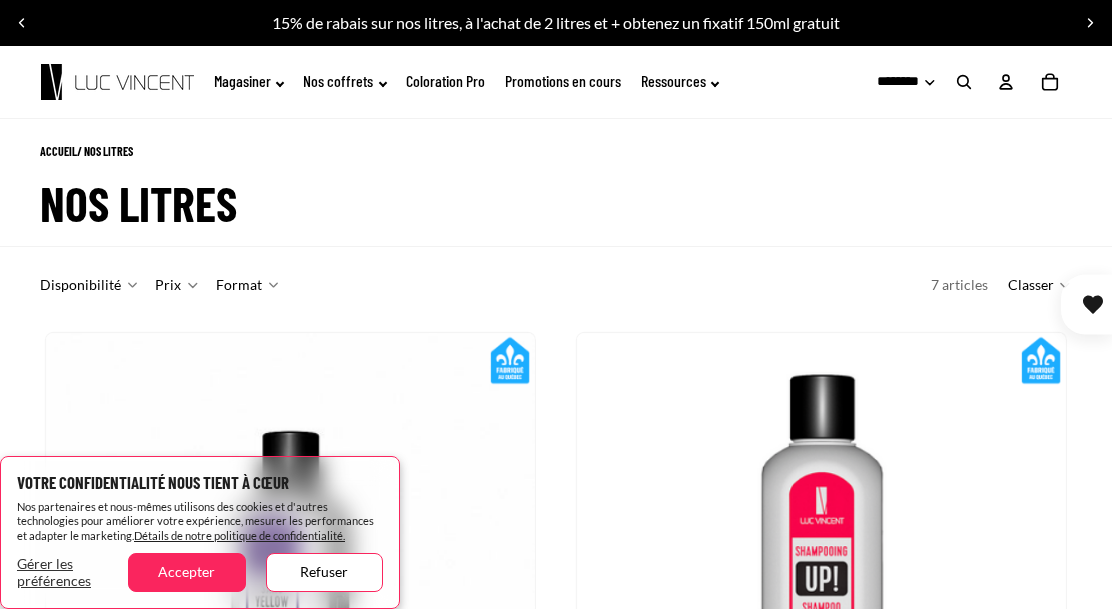 scroll, scrollTop: 2936, scrollLeft: 0, axis: vertical 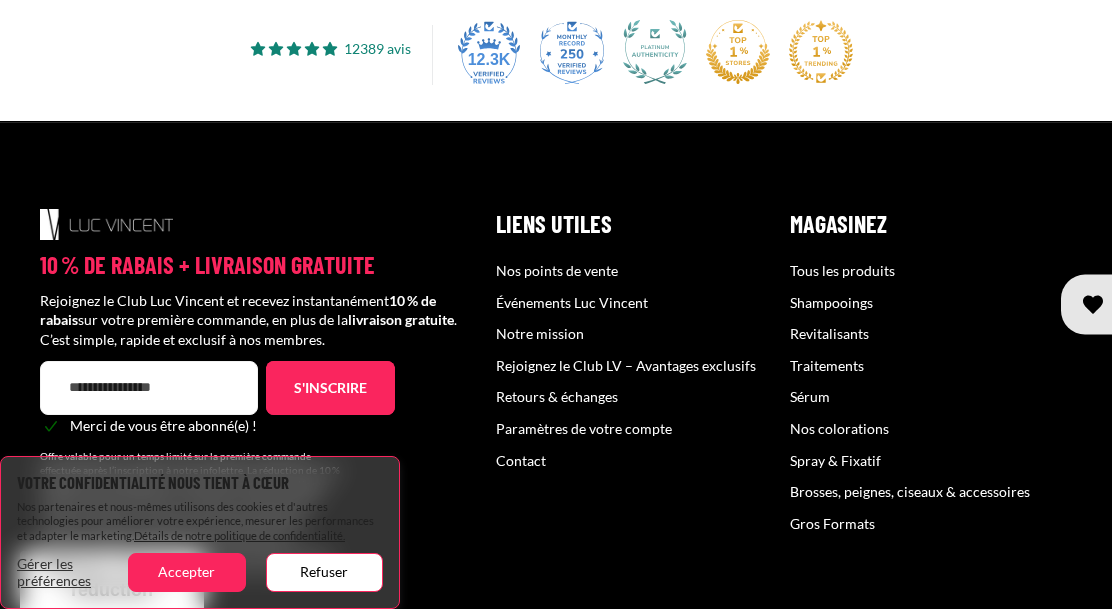 click on "Accepter" at bounding box center (186, 572) 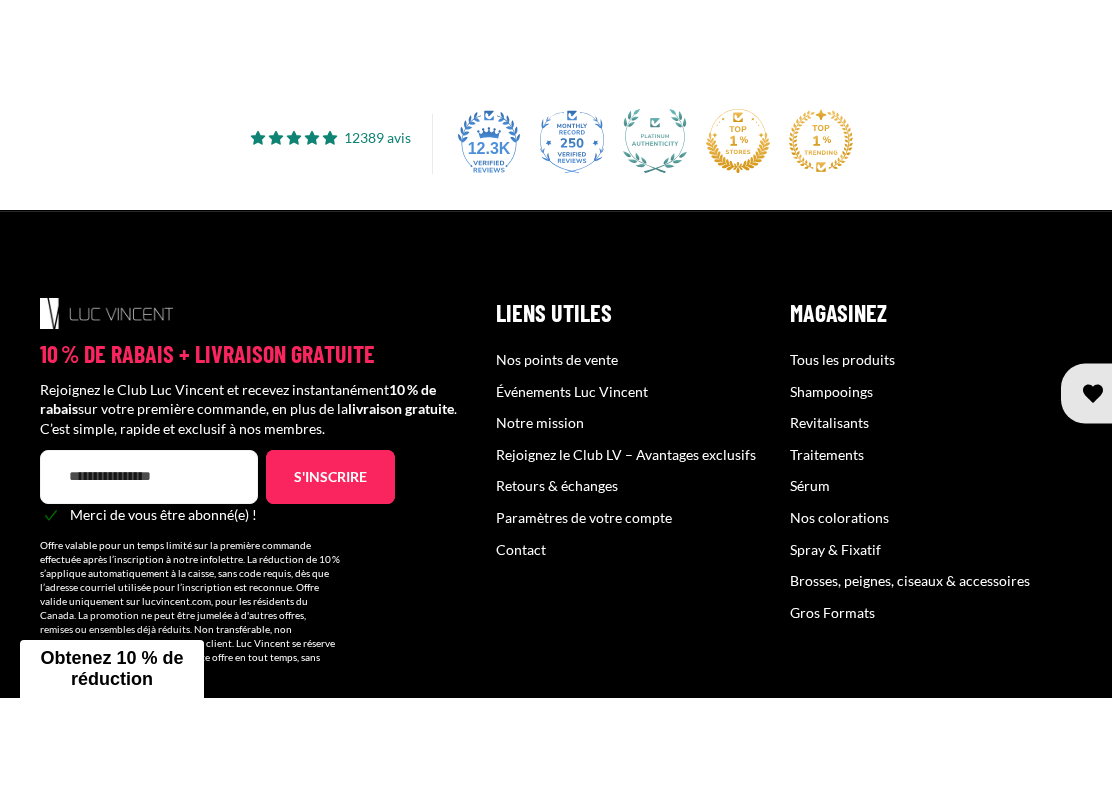 scroll, scrollTop: 2891, scrollLeft: 0, axis: vertical 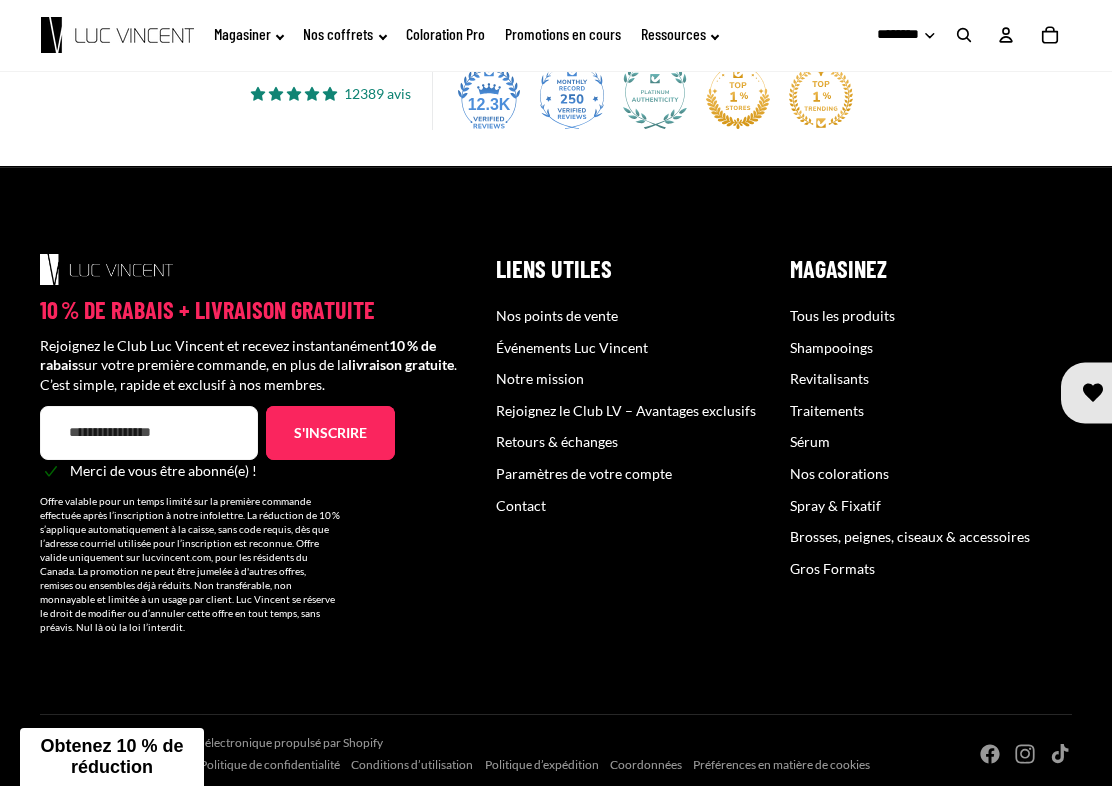 click on "Spray & Fixatif" at bounding box center [835, 505] 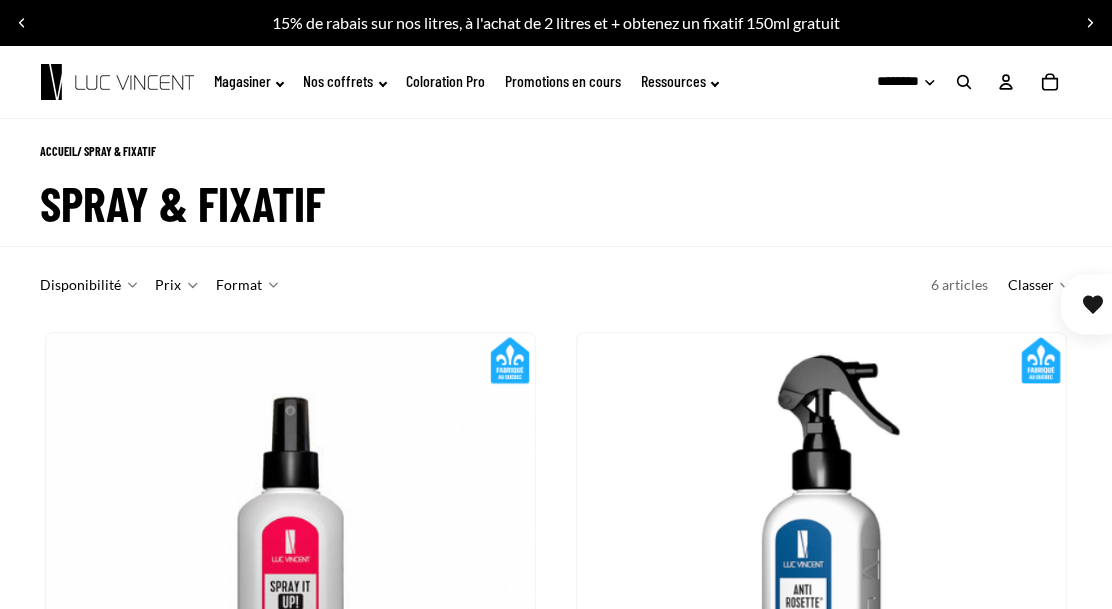 scroll, scrollTop: 0, scrollLeft: 0, axis: both 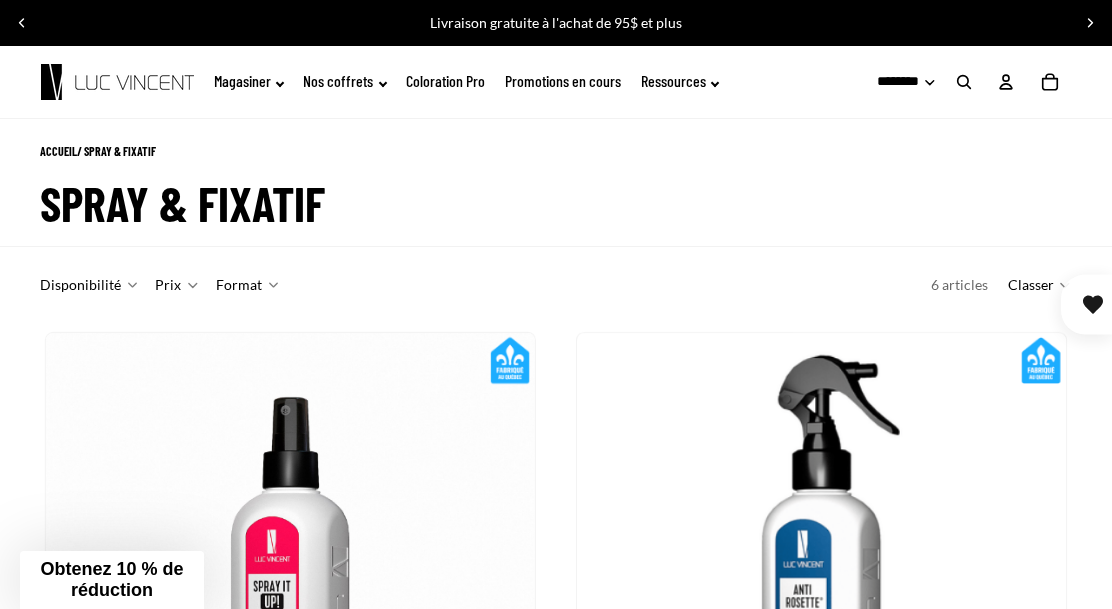 click on "******** *******" at bounding box center (892, 82) 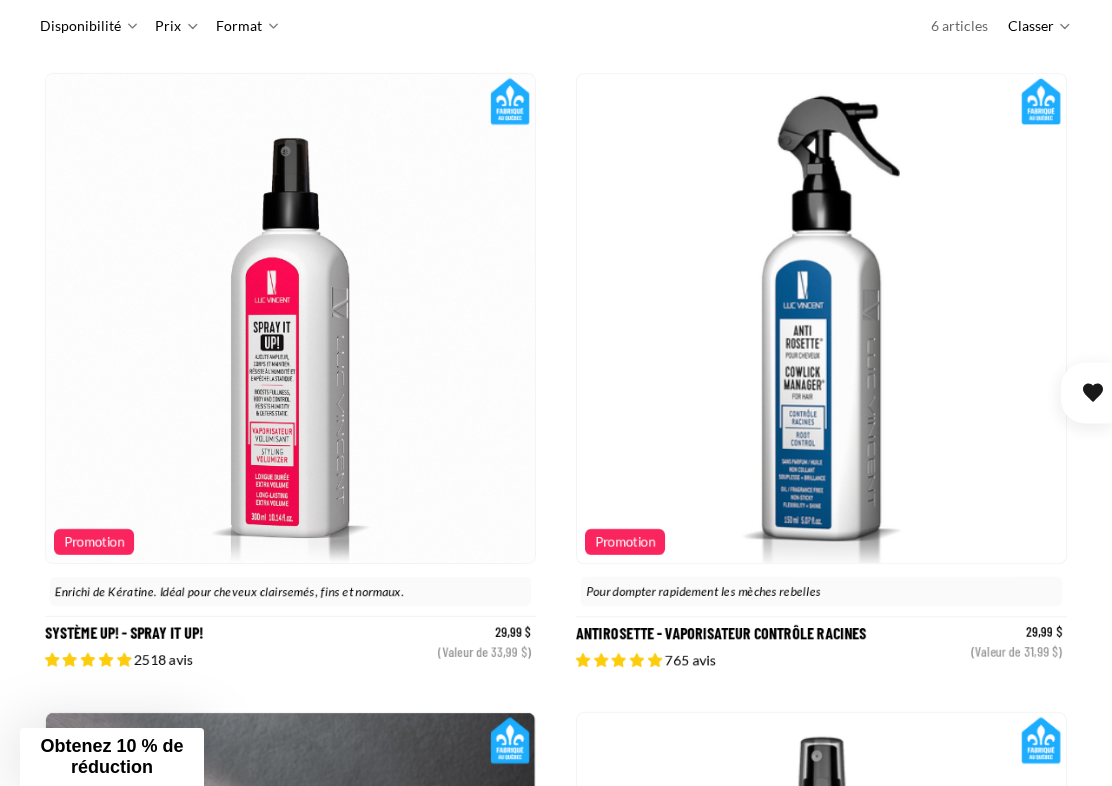 scroll, scrollTop: 268, scrollLeft: 0, axis: vertical 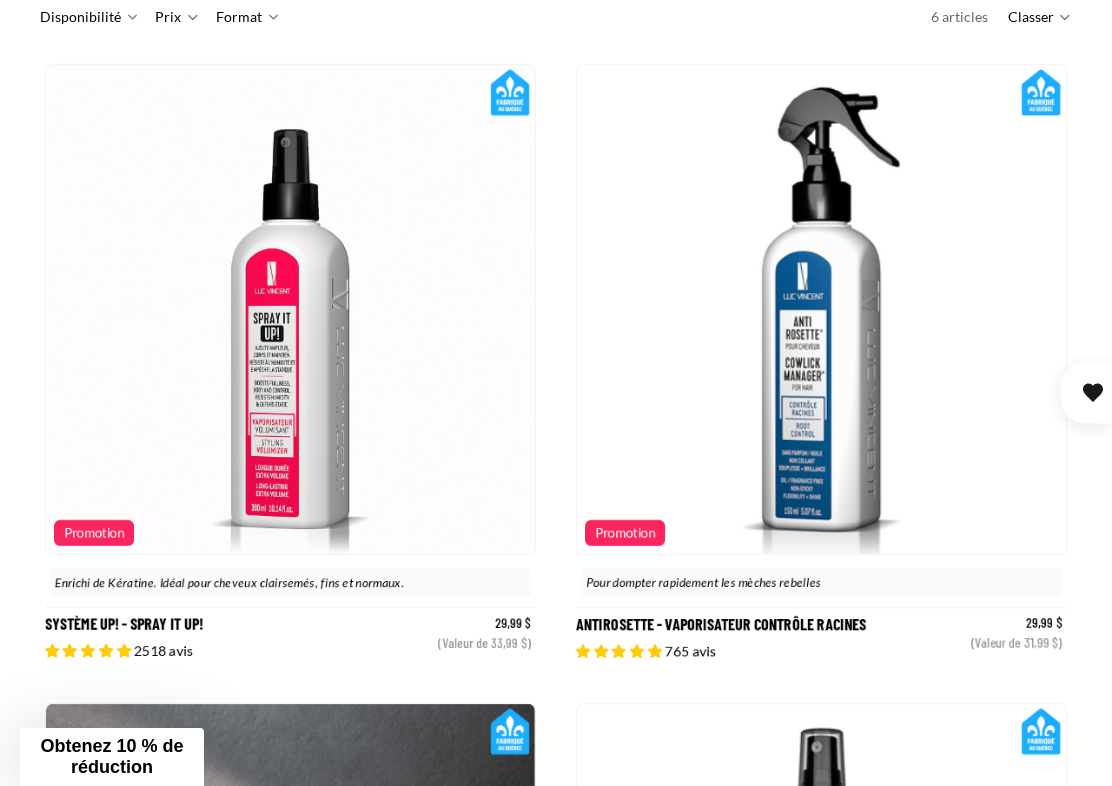 click on "Passer à la liste des résultats
Disponibilité
En stock
Effacer
Prix
$
à" at bounding box center (556, 989) 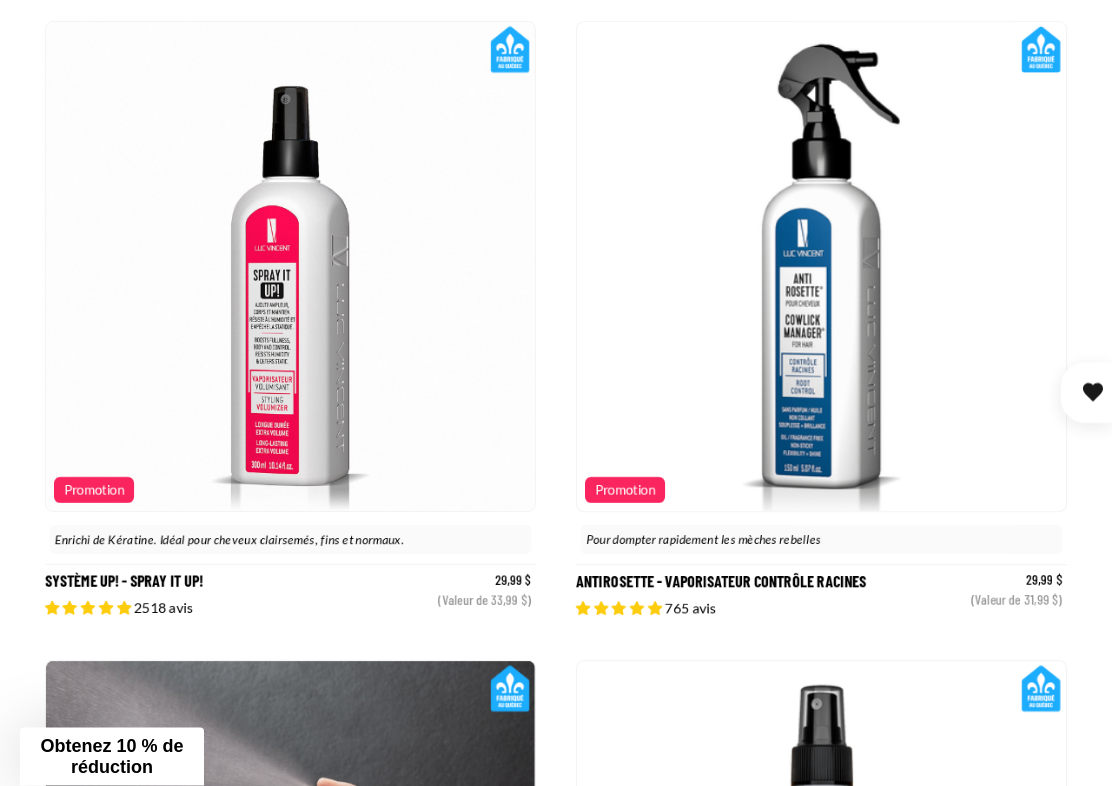 scroll, scrollTop: 311, scrollLeft: 0, axis: vertical 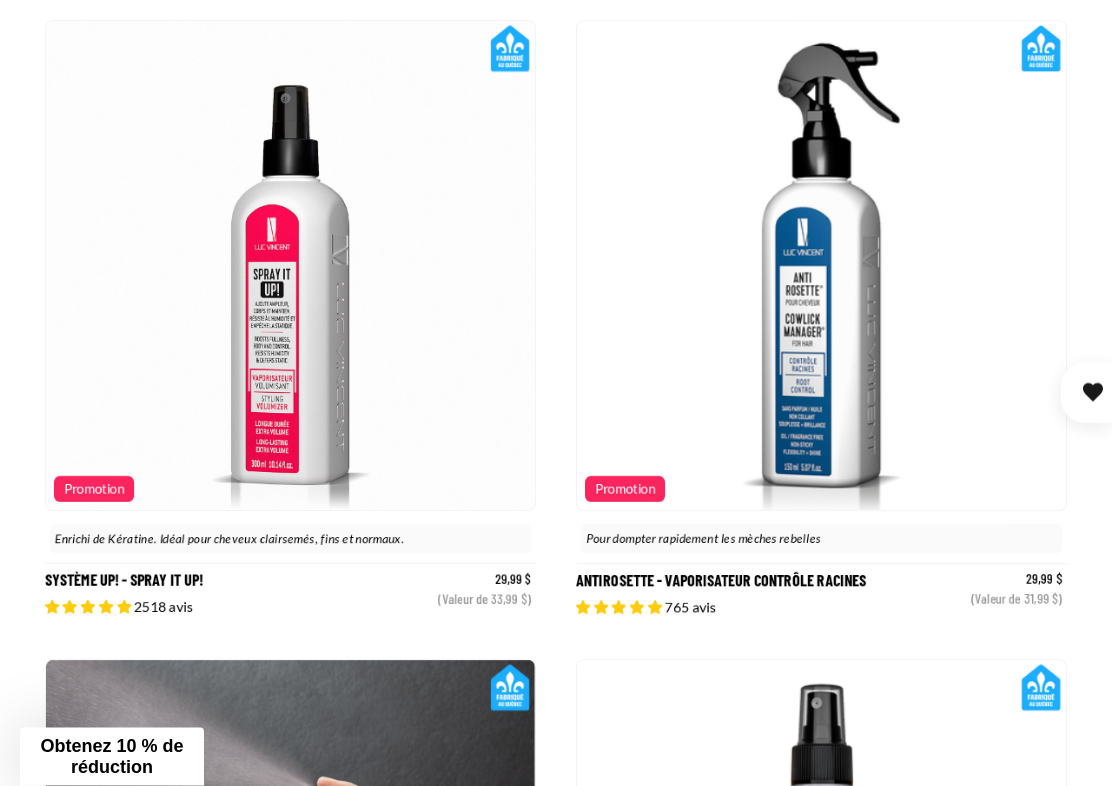 click on "Passer à la liste des résultats
Disponibilité
En stock
Effacer
Prix
$
à" at bounding box center [556, 946] 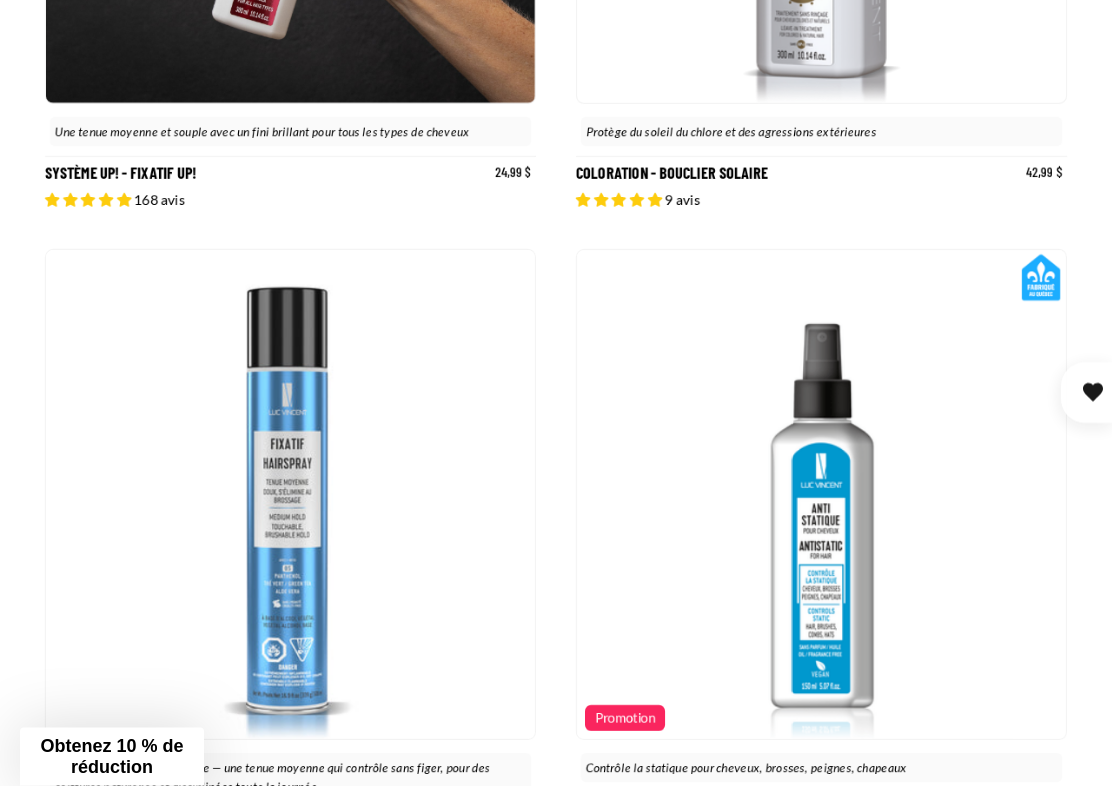 scroll, scrollTop: 1359, scrollLeft: 0, axis: vertical 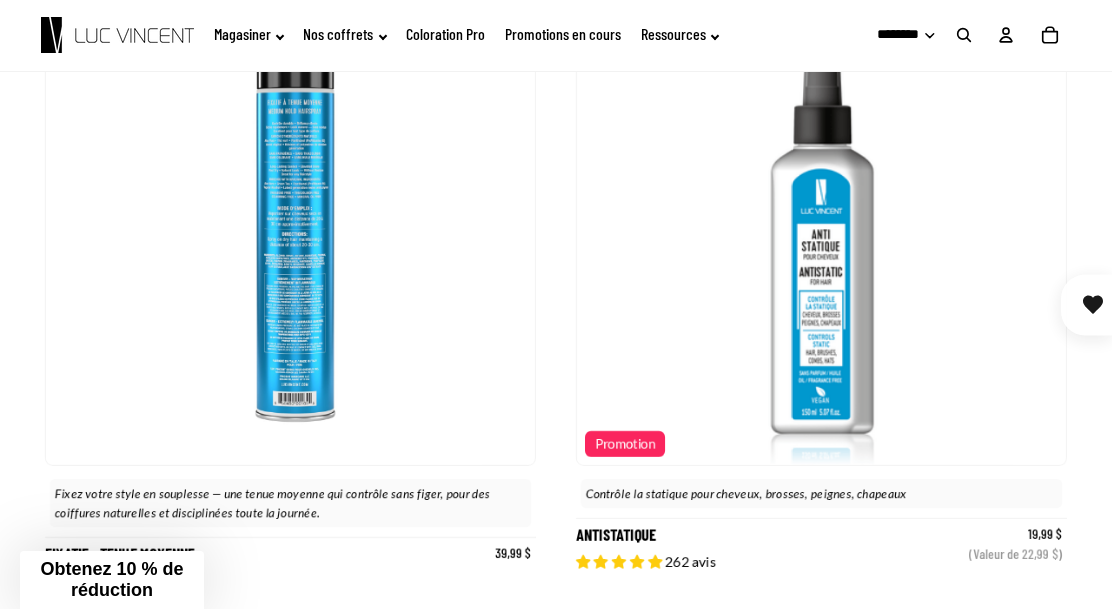 click 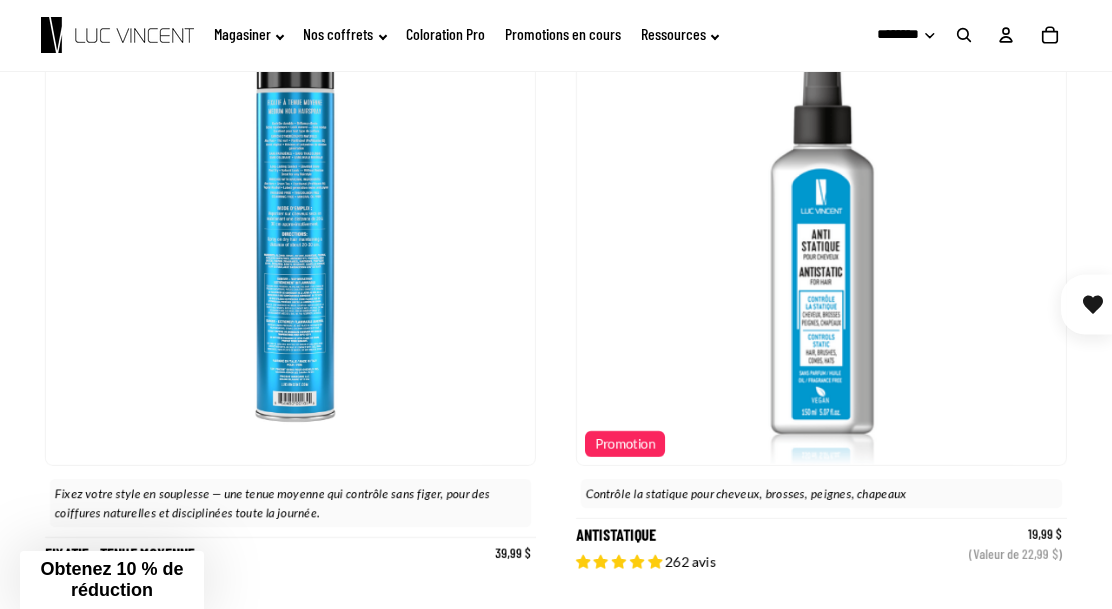 click 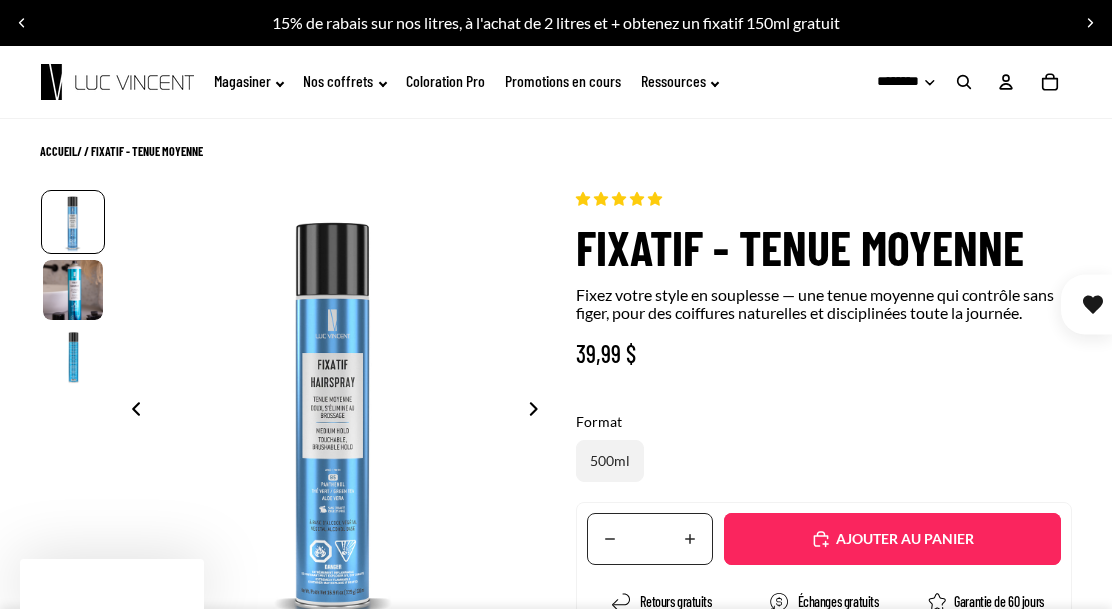 scroll, scrollTop: 0, scrollLeft: 0, axis: both 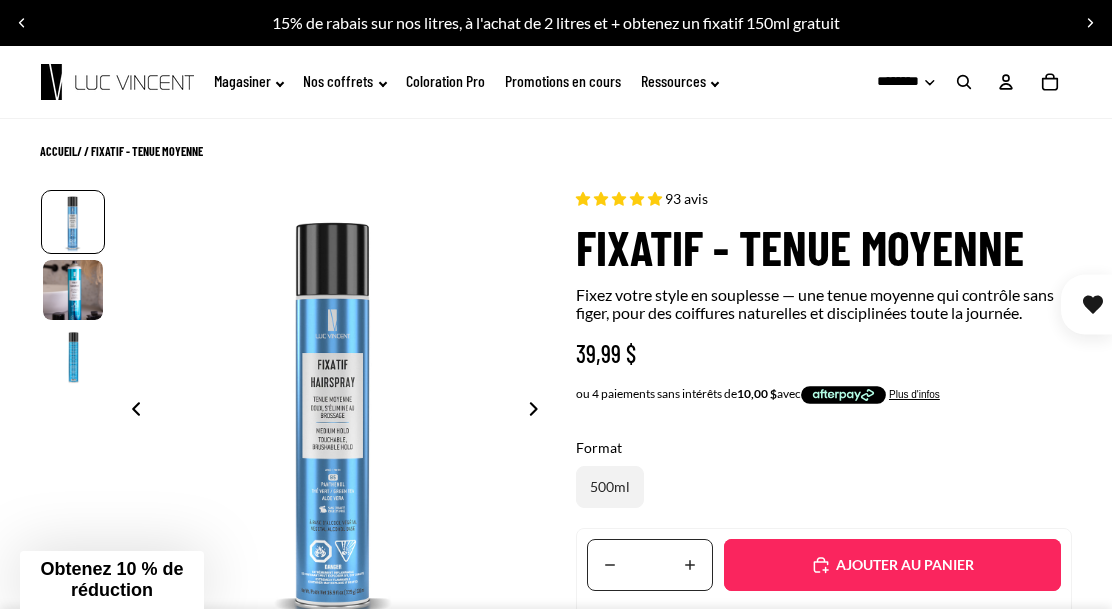 click on "Ajouté" at bounding box center (892, 565) 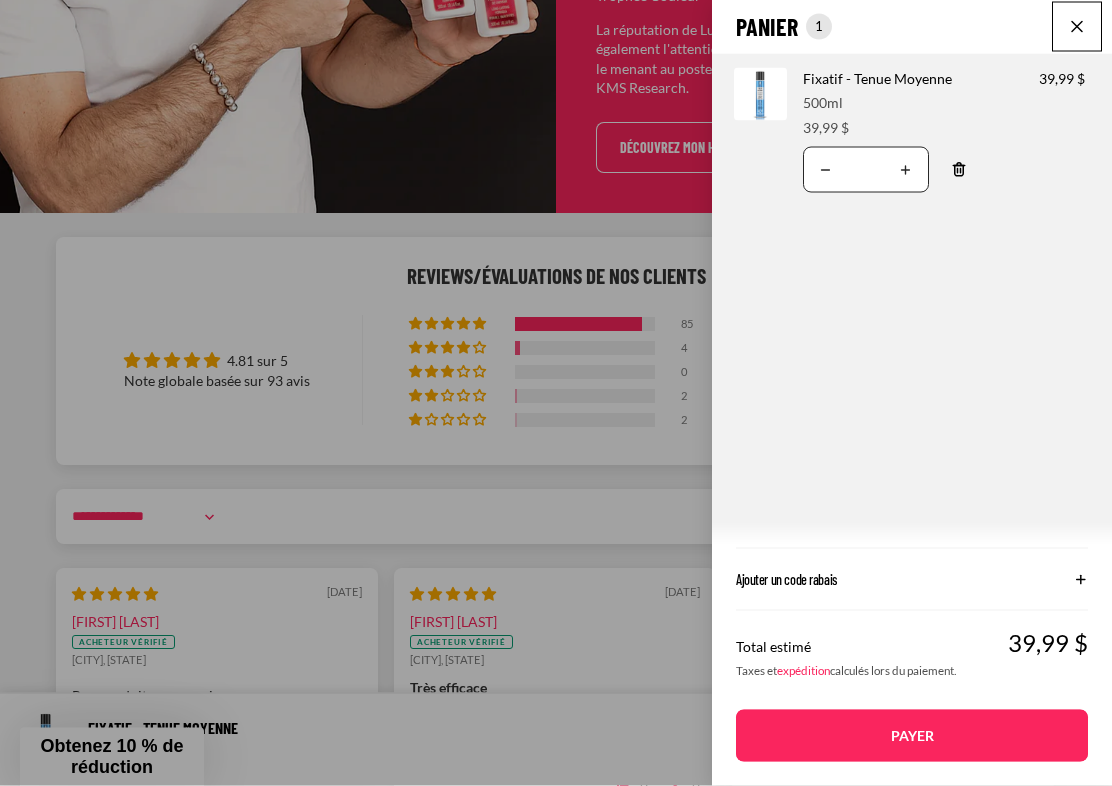 click on "Panier
Nombre total d'articles dans le panier: 1
1
1
Total du panier
39,99CAD
Image de produit
Informations sur le produit
Quantité
Nombre total de produits
Fixatif - Tenue Moyenne
Format:
500ml Prix" 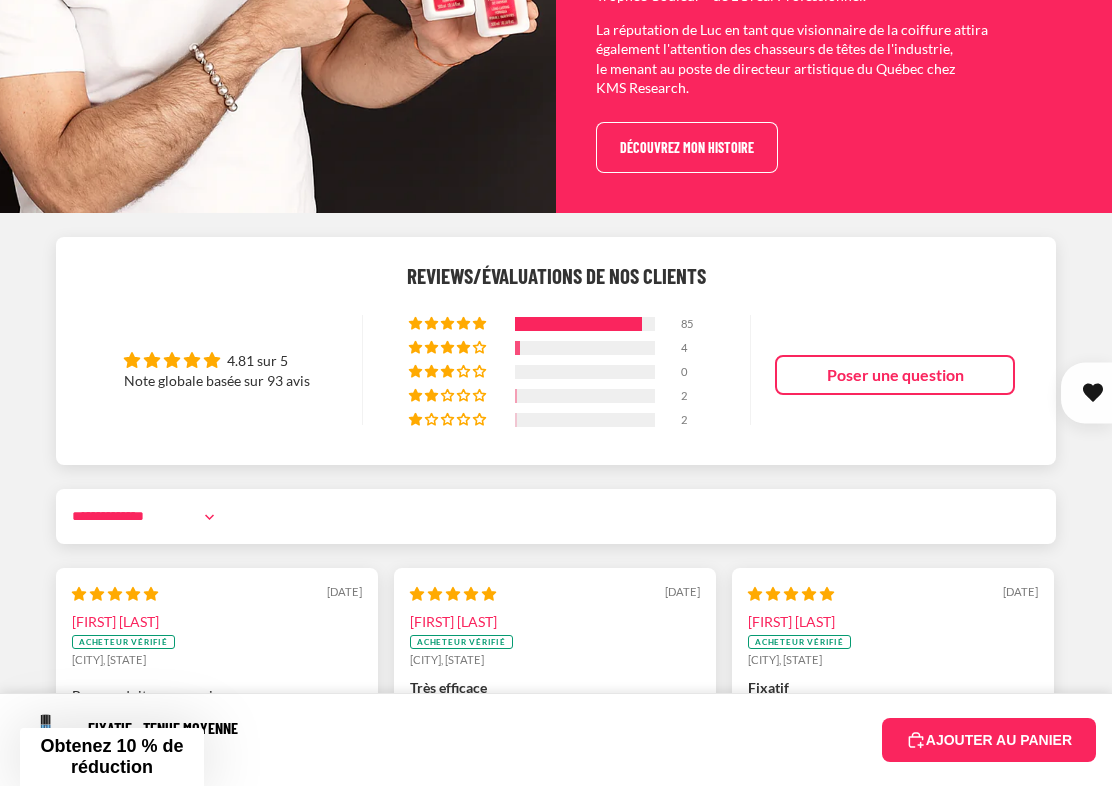 click on "**********" at bounding box center (556, 350) 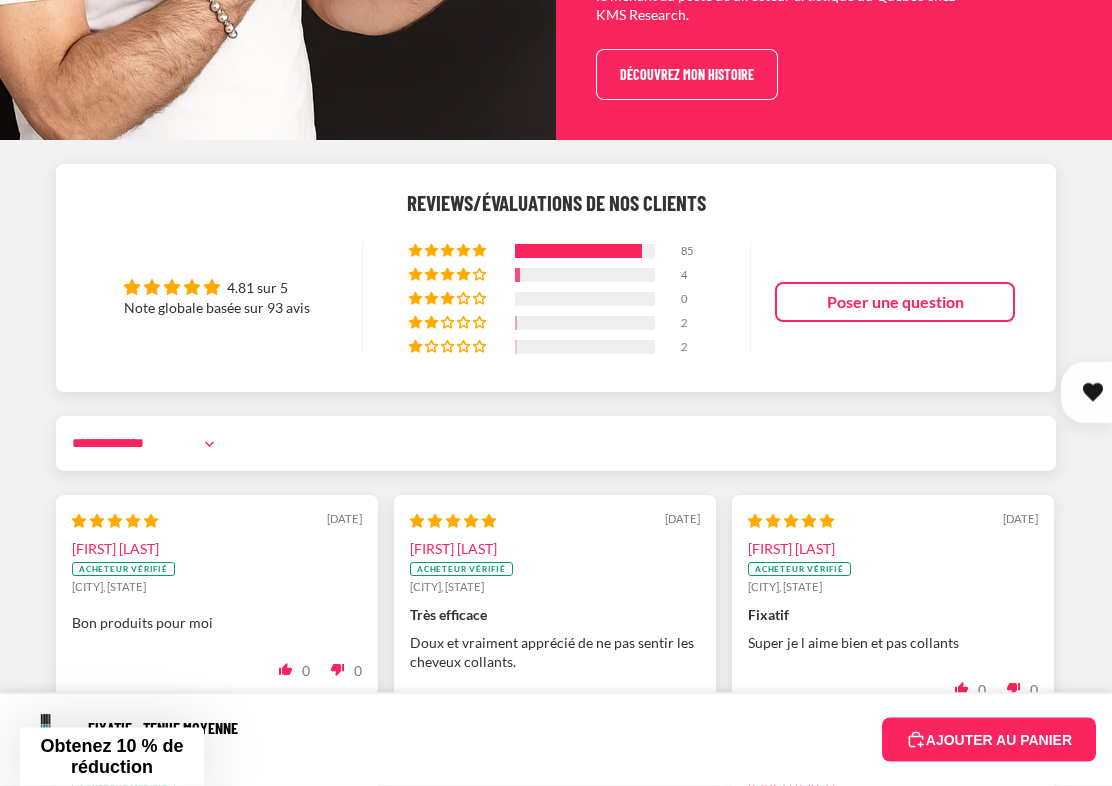 scroll, scrollTop: 1839, scrollLeft: 0, axis: vertical 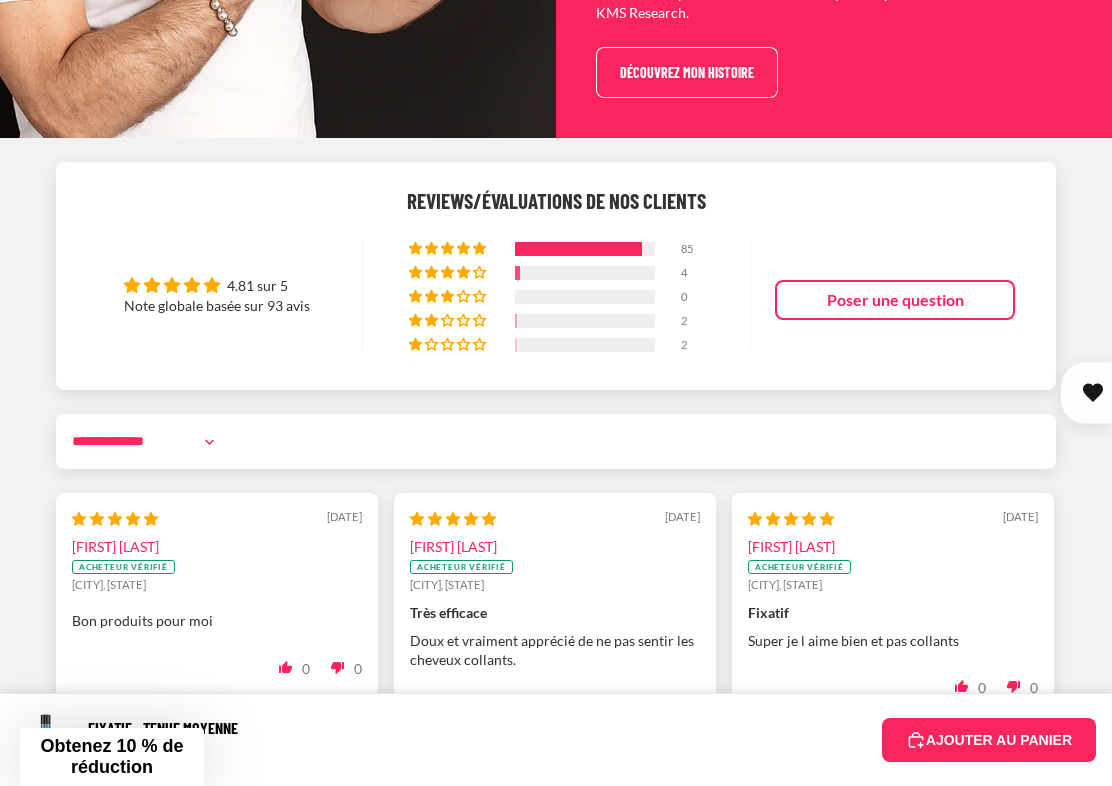 click on "4.81 sur 5   Note globale basée sur 93 avis" at bounding box center [217, 295] 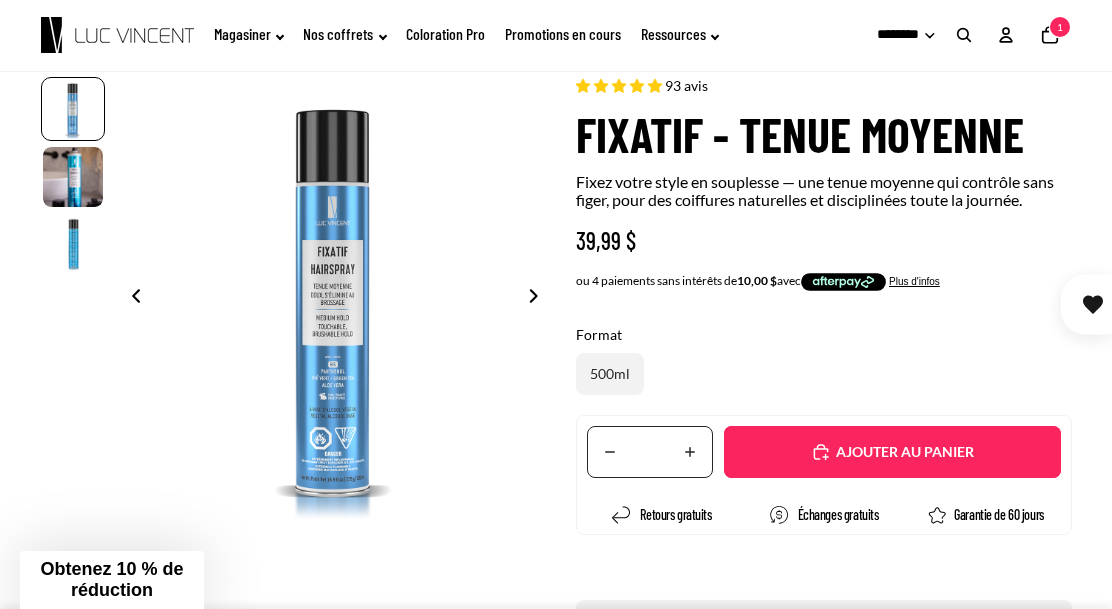 scroll, scrollTop: 112, scrollLeft: 0, axis: vertical 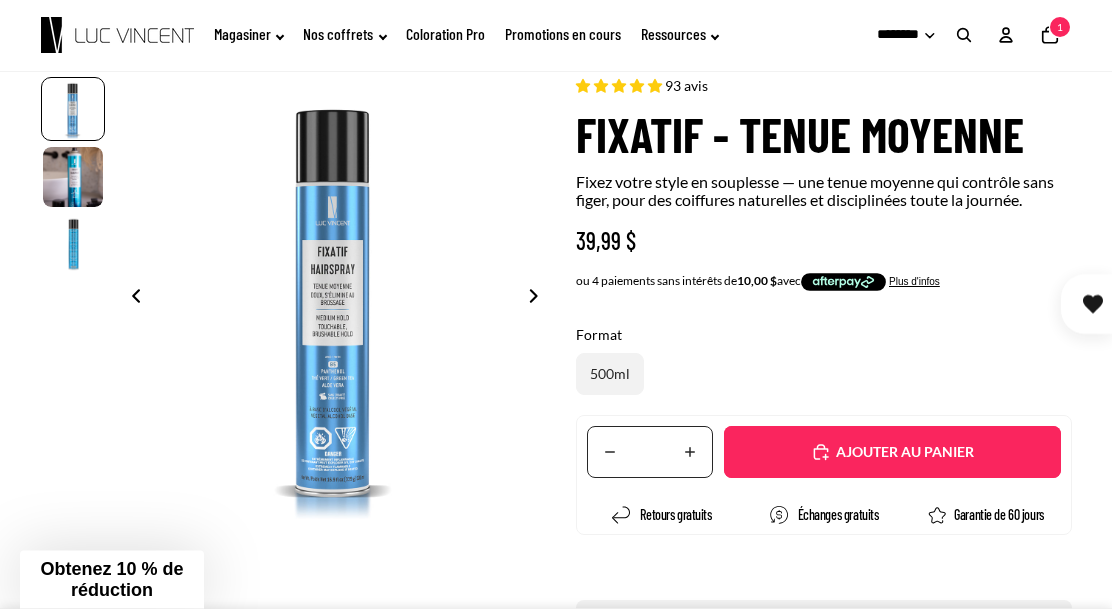 click on "Magasiner" 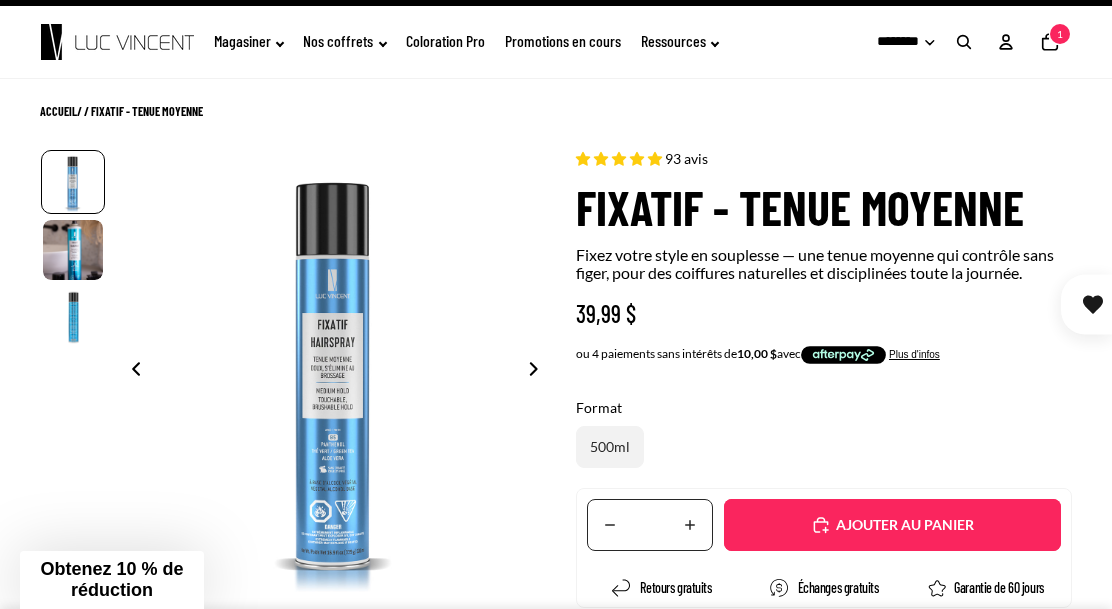 click on "Magasiner" 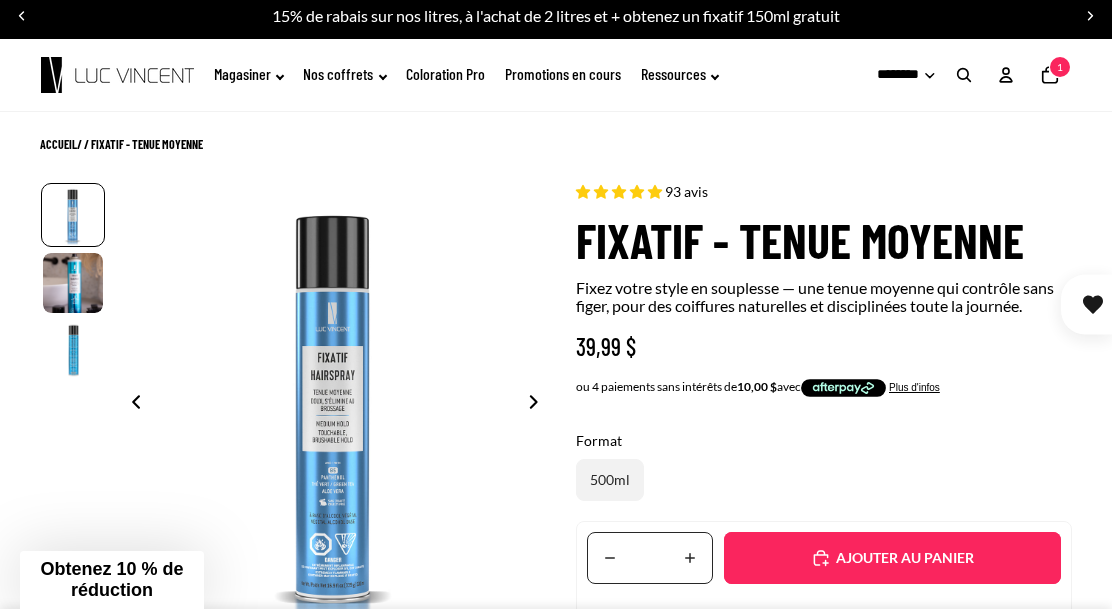 scroll, scrollTop: 0, scrollLeft: 0, axis: both 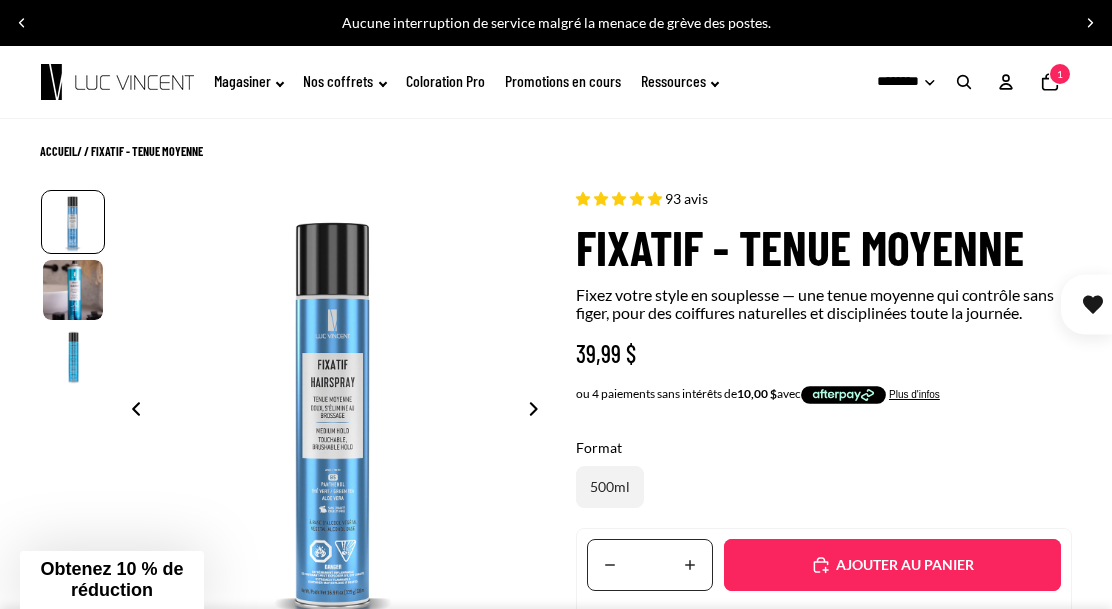 click on "Magasiner" 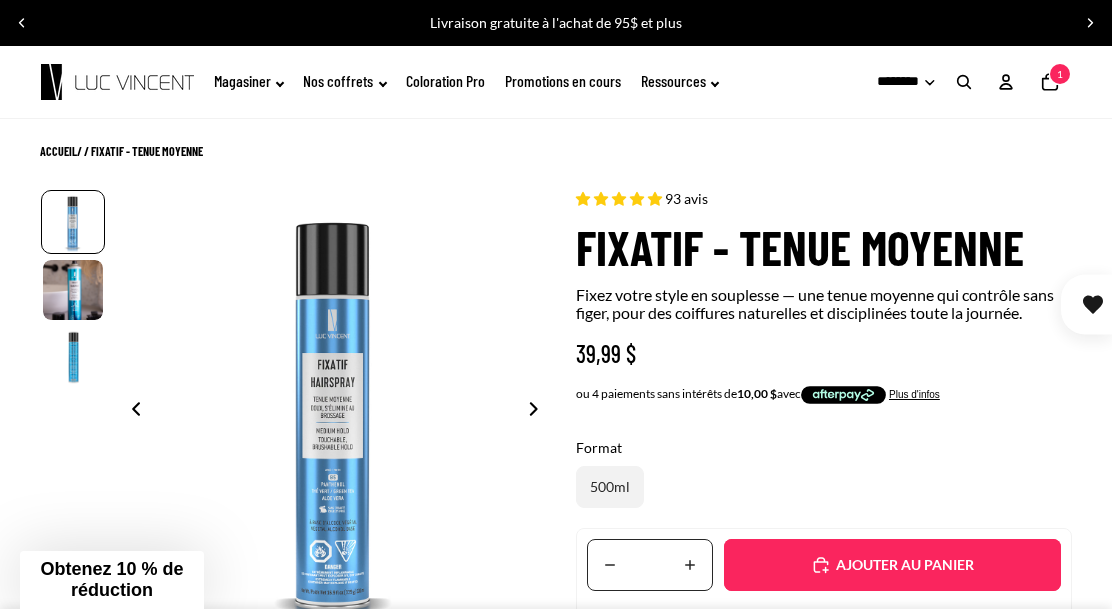 click on "Magasiner" 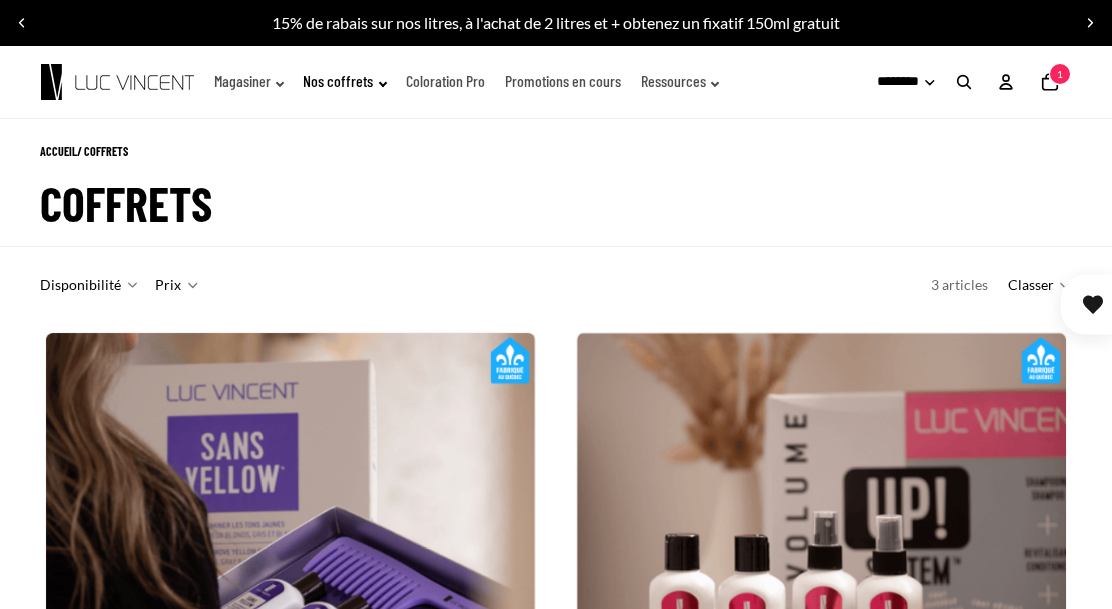 scroll, scrollTop: 0, scrollLeft: 0, axis: both 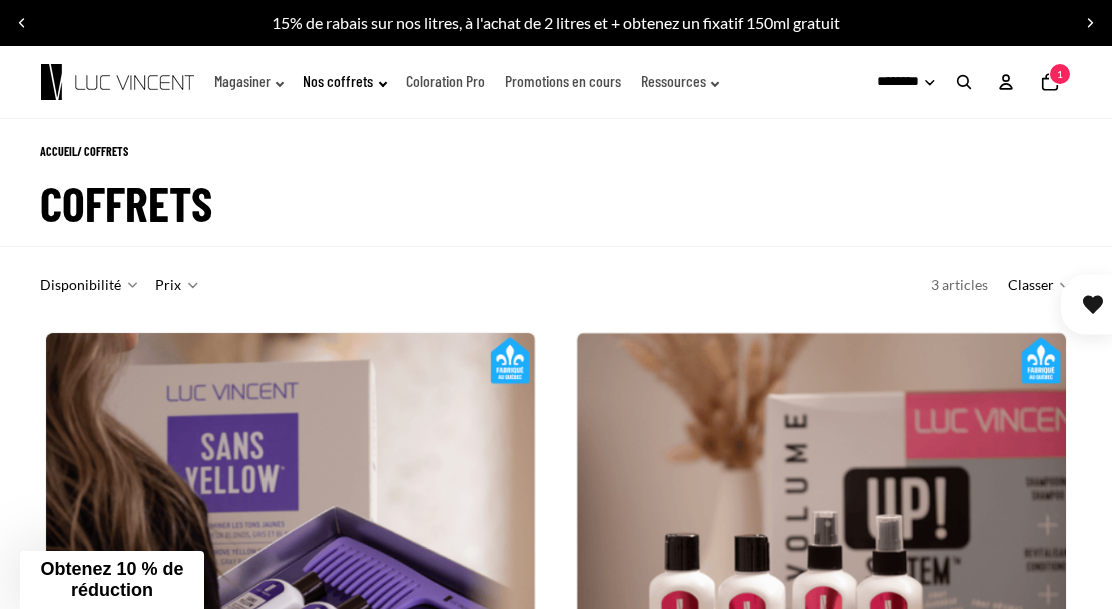 click on "Promotions en cours" 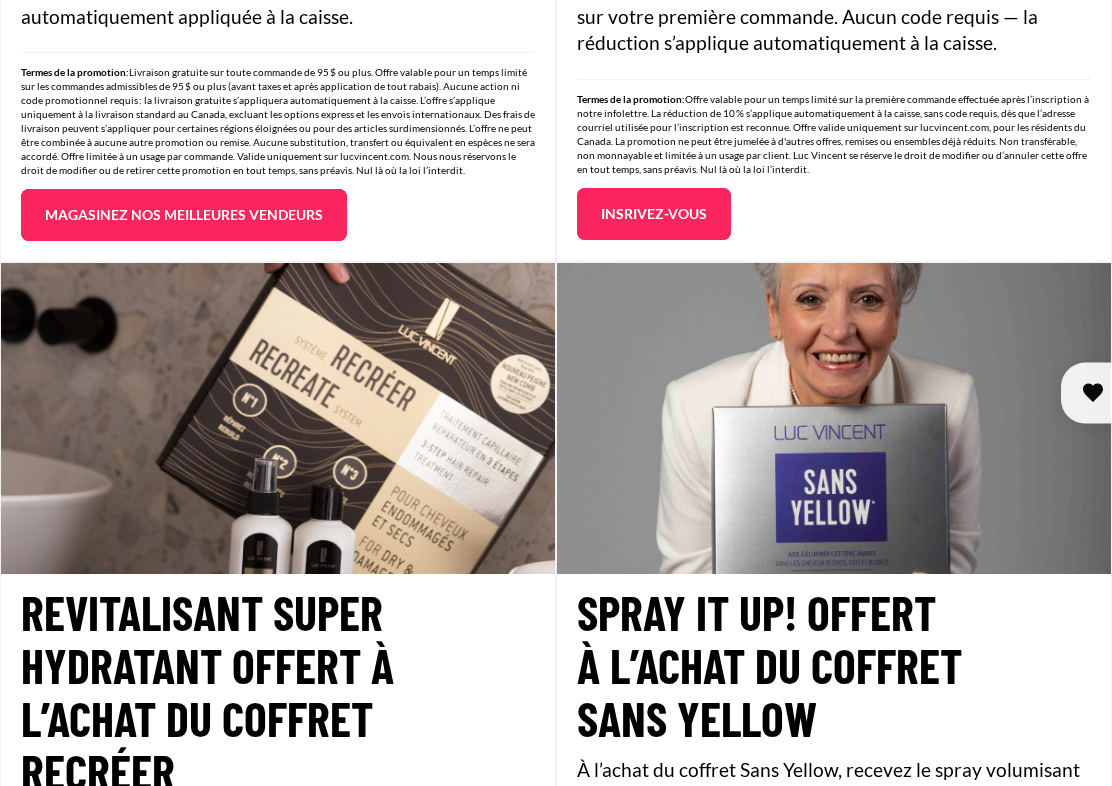 scroll, scrollTop: 1737, scrollLeft: 0, axis: vertical 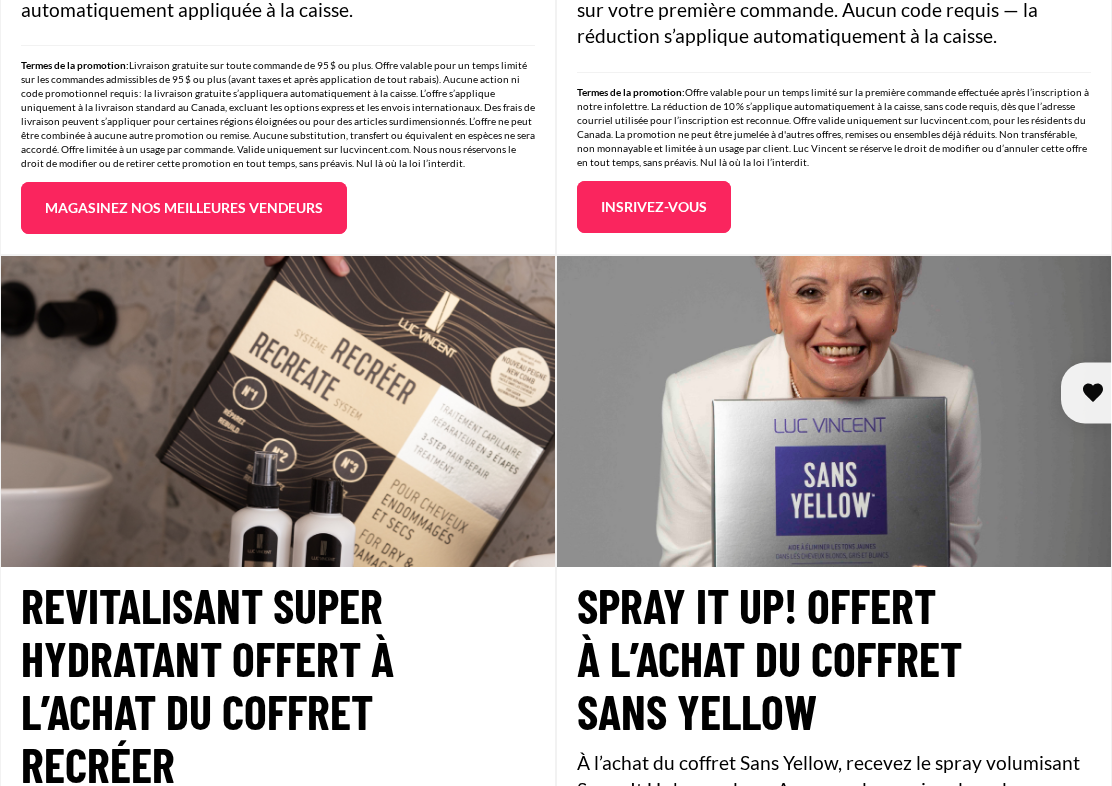 click at bounding box center [278, 412] 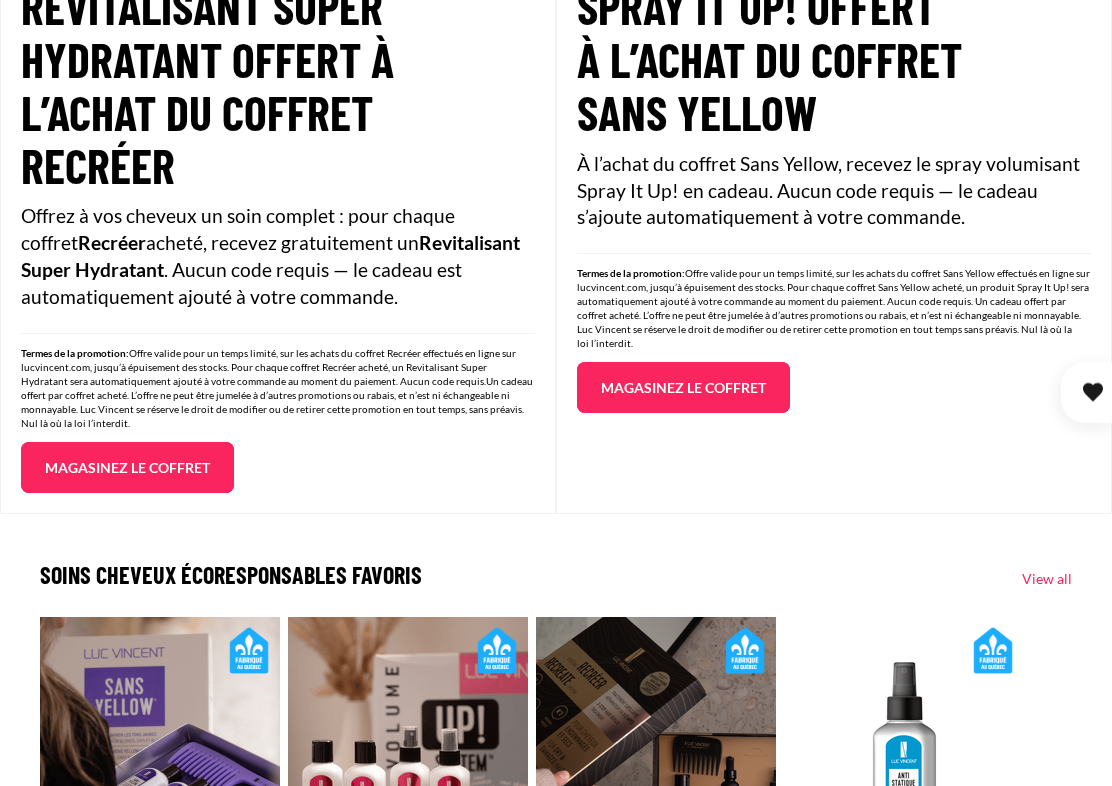 scroll, scrollTop: 2338, scrollLeft: 0, axis: vertical 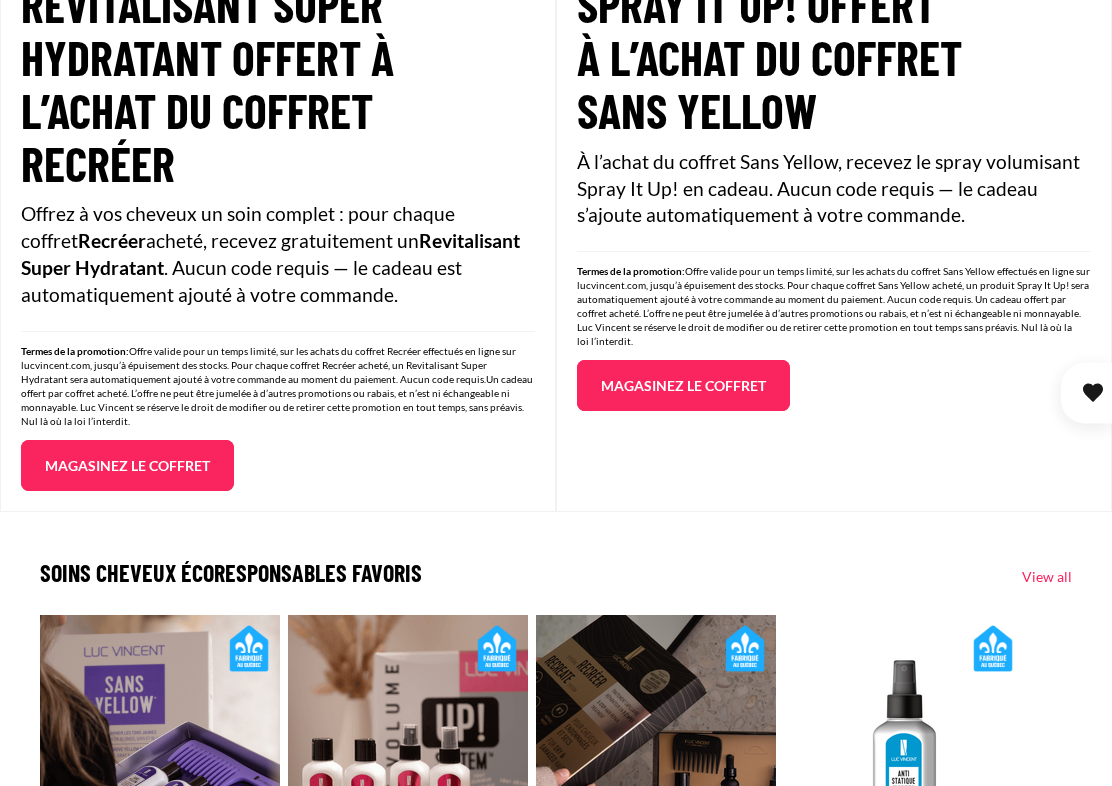 click on "Revitalisant Super Hydratant offert à l’achat du coffret Recréer
Offrez à vos cheveux un soin complet : pour chaque coffret  Recréer  acheté, recevez gratuitement un  Revitalisant Super Hydratant . Aucun code requis — le cadeau est automatiquement ajouté à votre commande.
Termes de la promotion:  Offre valide pour un temps limité, sur les achats du coffret Recréer effectués en ligne sur [DOMAIN], jusqu’à épuisement des stocks. Pour chaque coffret Recréer acheté, un Revitalisant Super Hydratant sera automatiquement ajouté à votre commande au moment du paiement. Aucun code requis.Un cadeau offert par coffret acheté. L’offre ne peut être jumelée à d’autres promotions ou rabais, et n’est ni échangeable ni monnayable. Luc Vincent se réserve le droit de modifier ou de retirer cette promotion en tout temps, sans préavis. Nul là où la loi l’interdit." at bounding box center [278, 234] 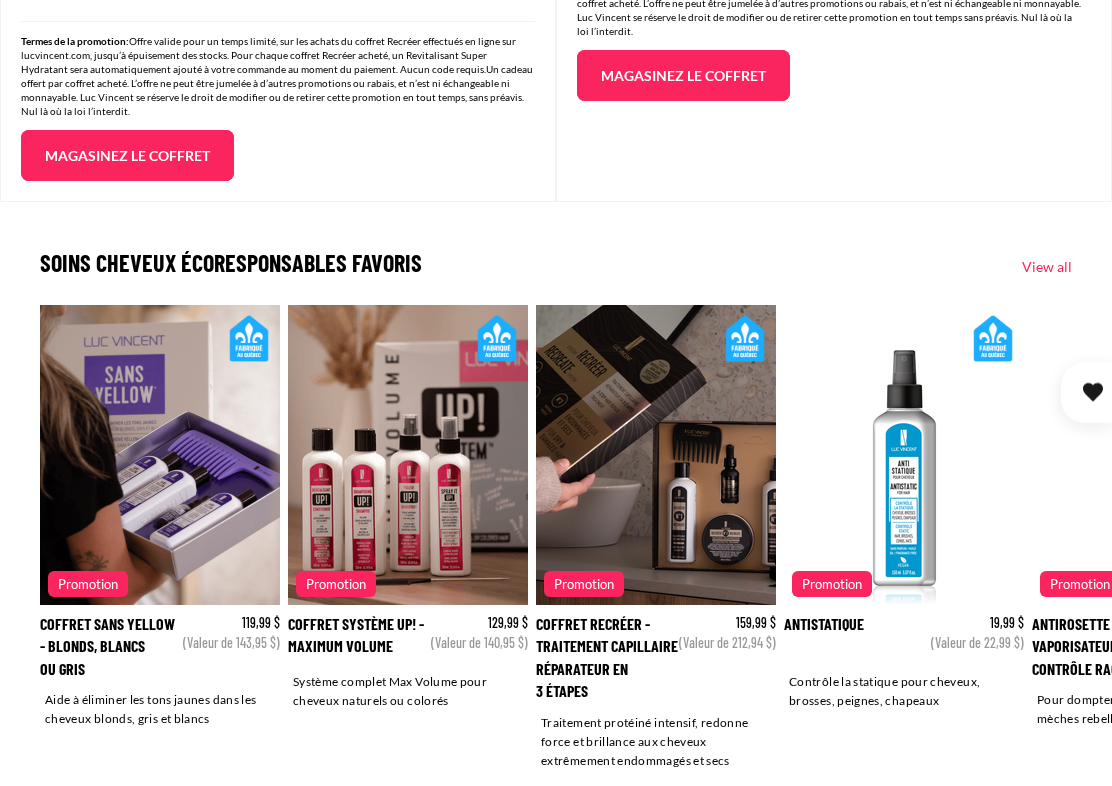 scroll, scrollTop: 2648, scrollLeft: 0, axis: vertical 